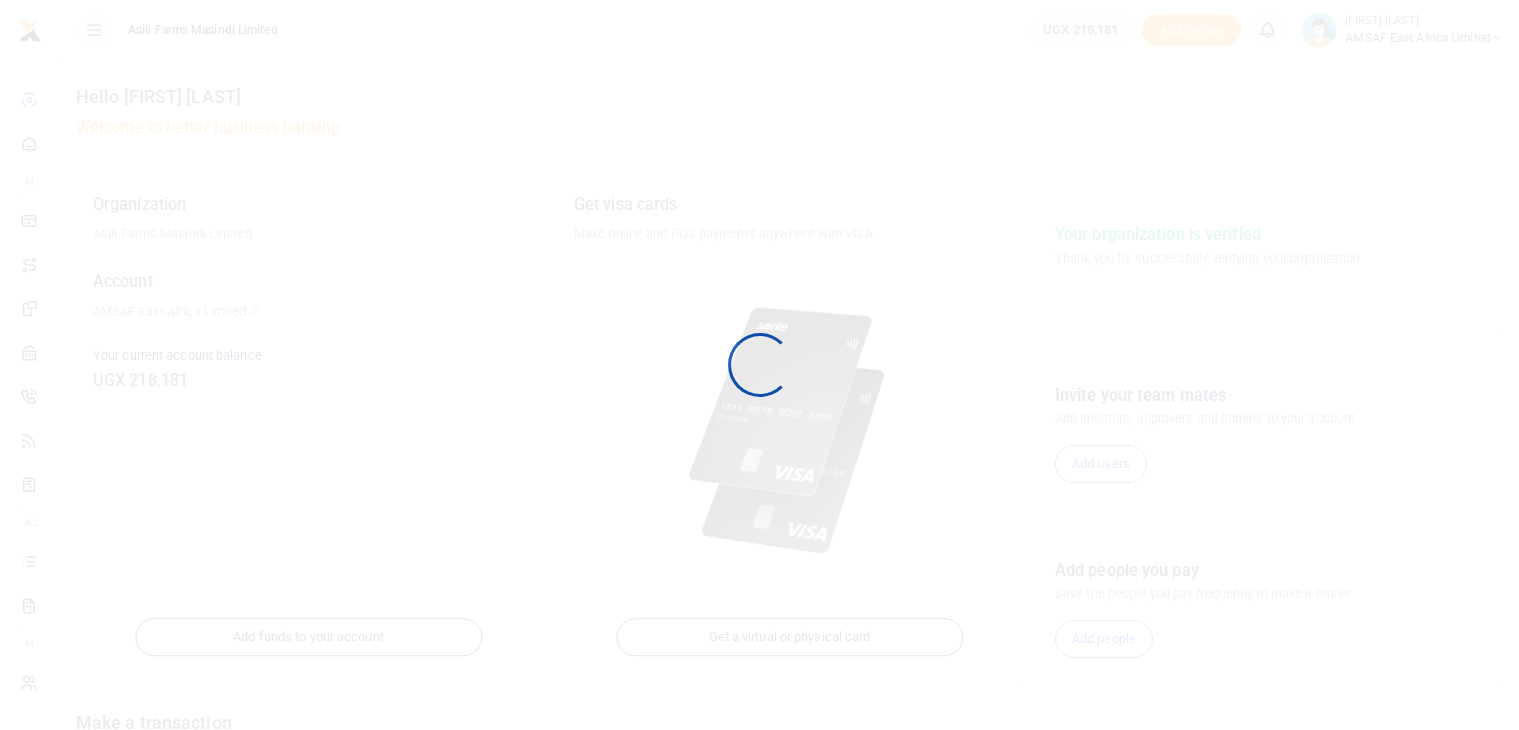 scroll, scrollTop: 0, scrollLeft: 0, axis: both 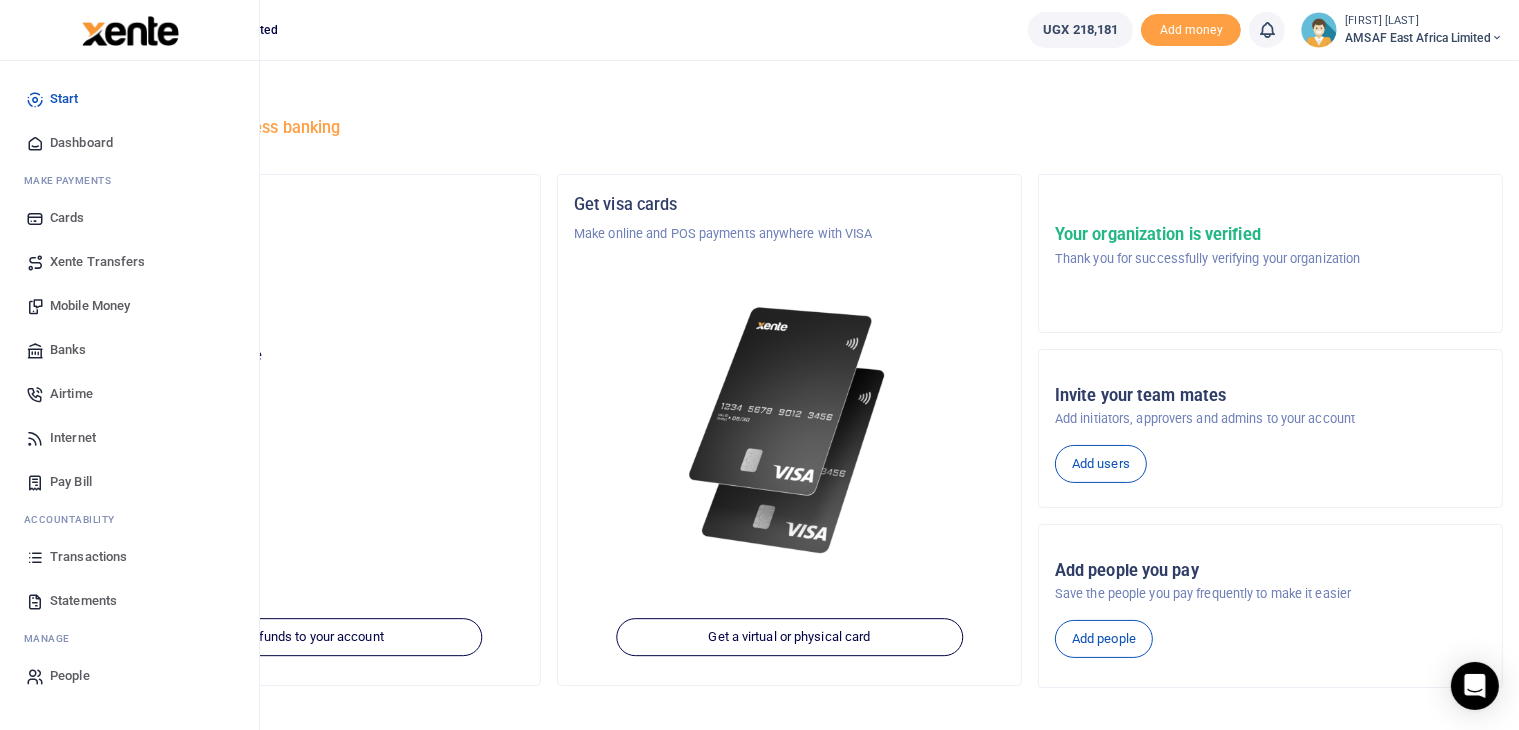 click on "Mobile Money" at bounding box center (90, 306) 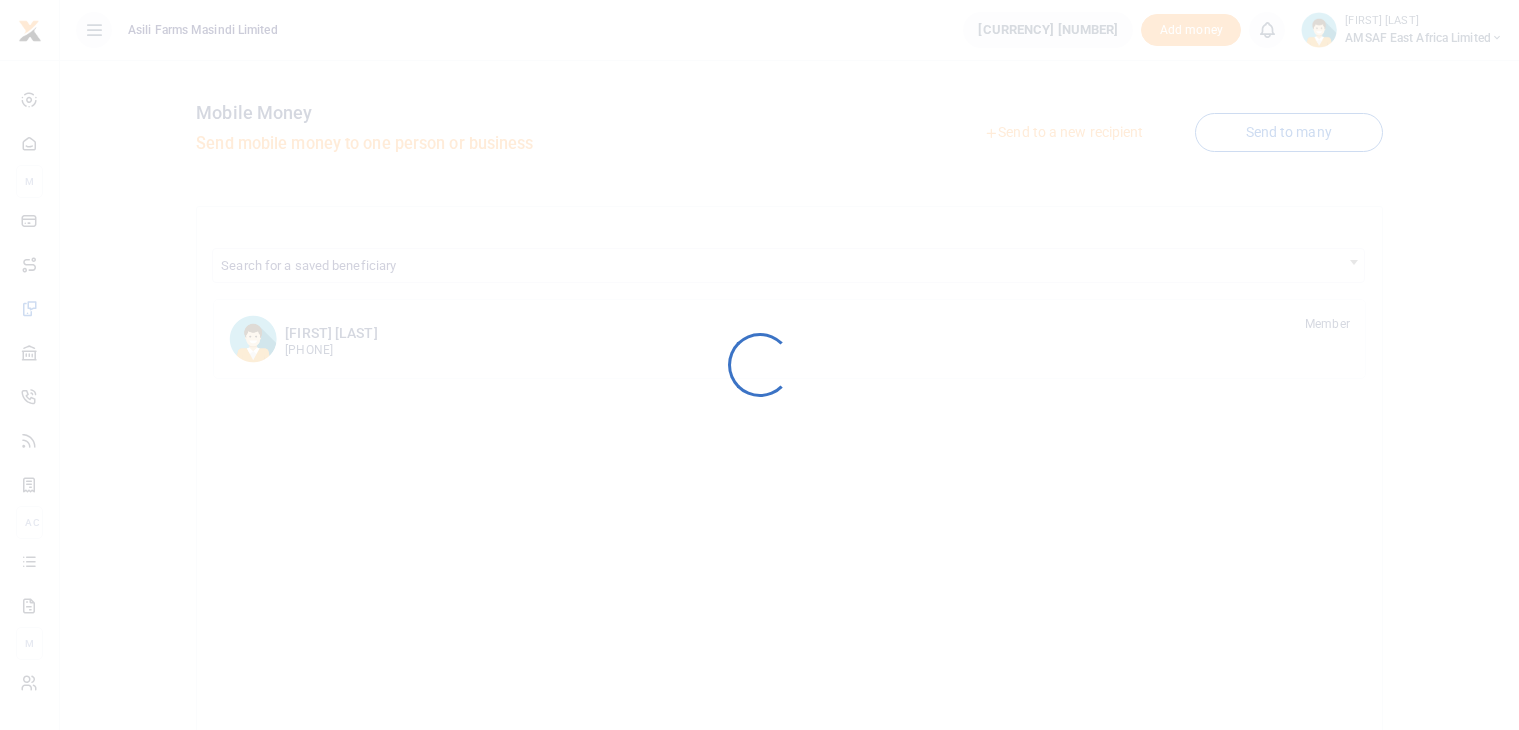 scroll, scrollTop: 0, scrollLeft: 0, axis: both 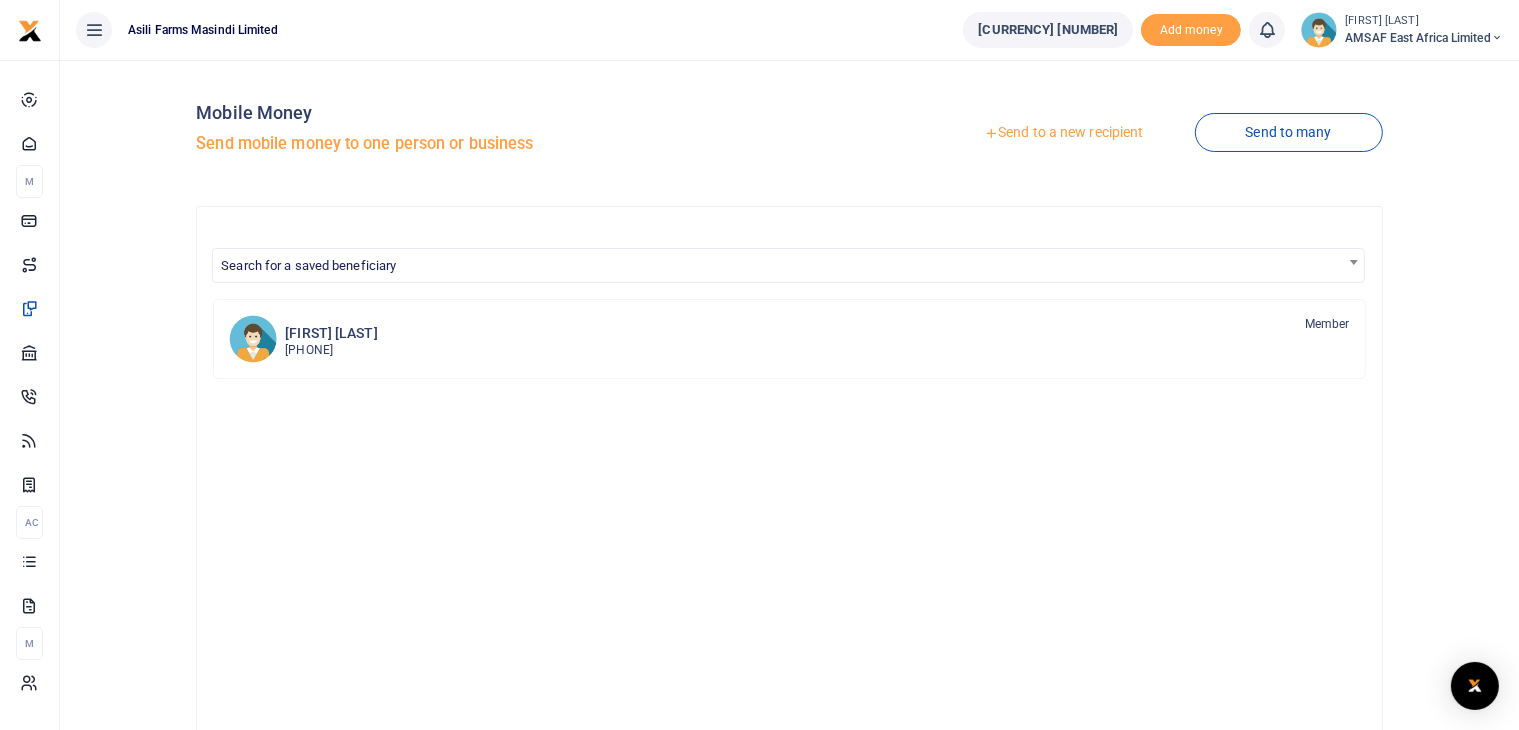 click on "Send to a new recipient" at bounding box center [1063, 133] 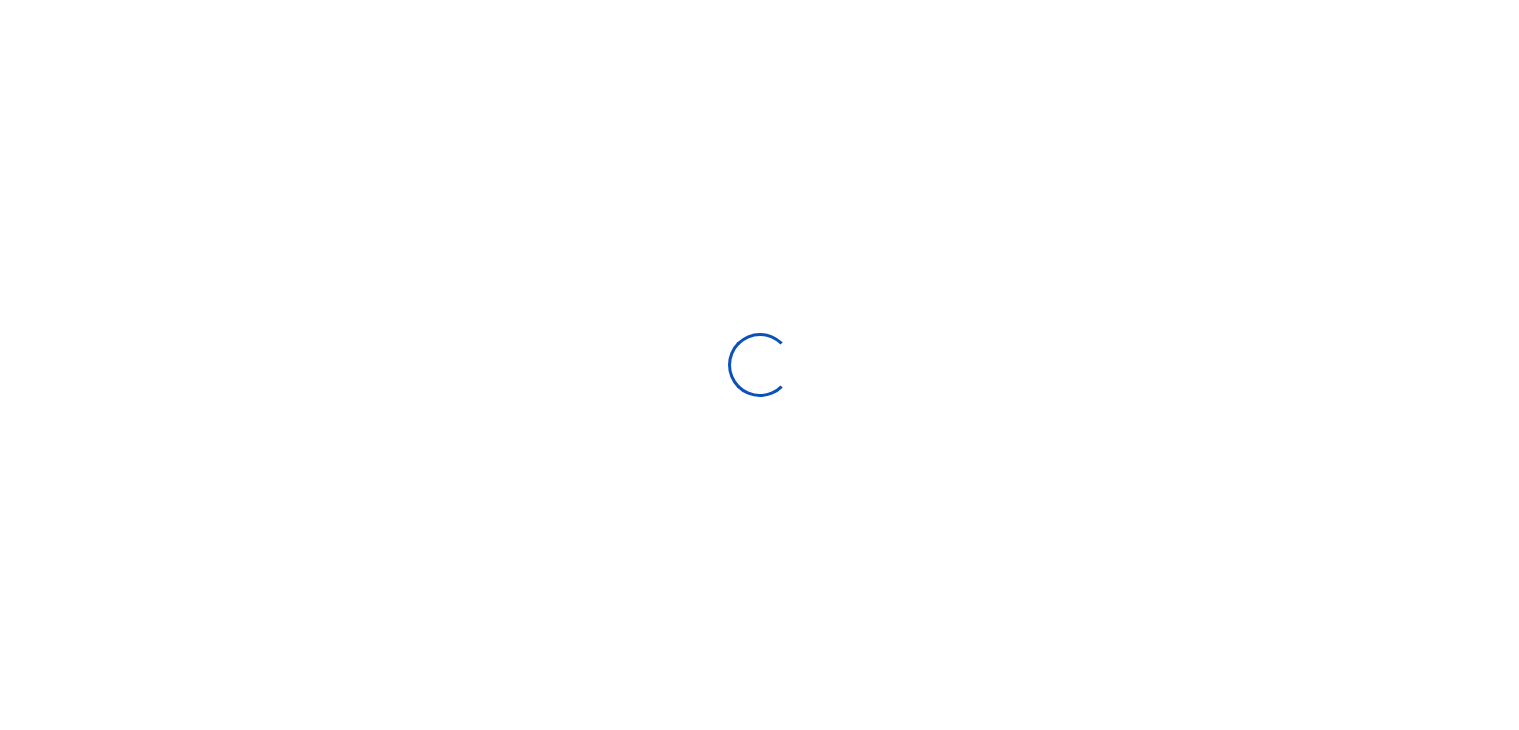 scroll, scrollTop: 0, scrollLeft: 0, axis: both 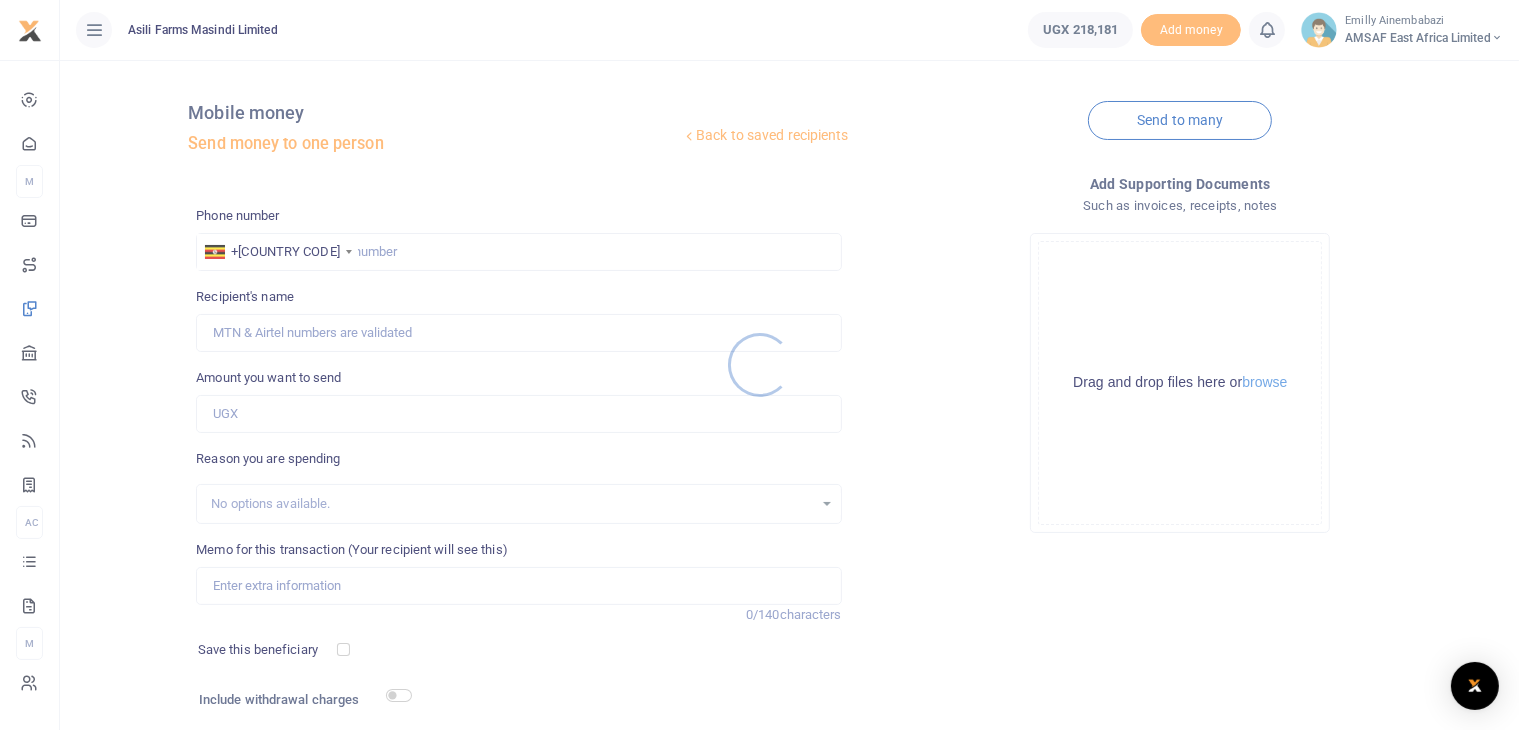 click at bounding box center [759, 365] 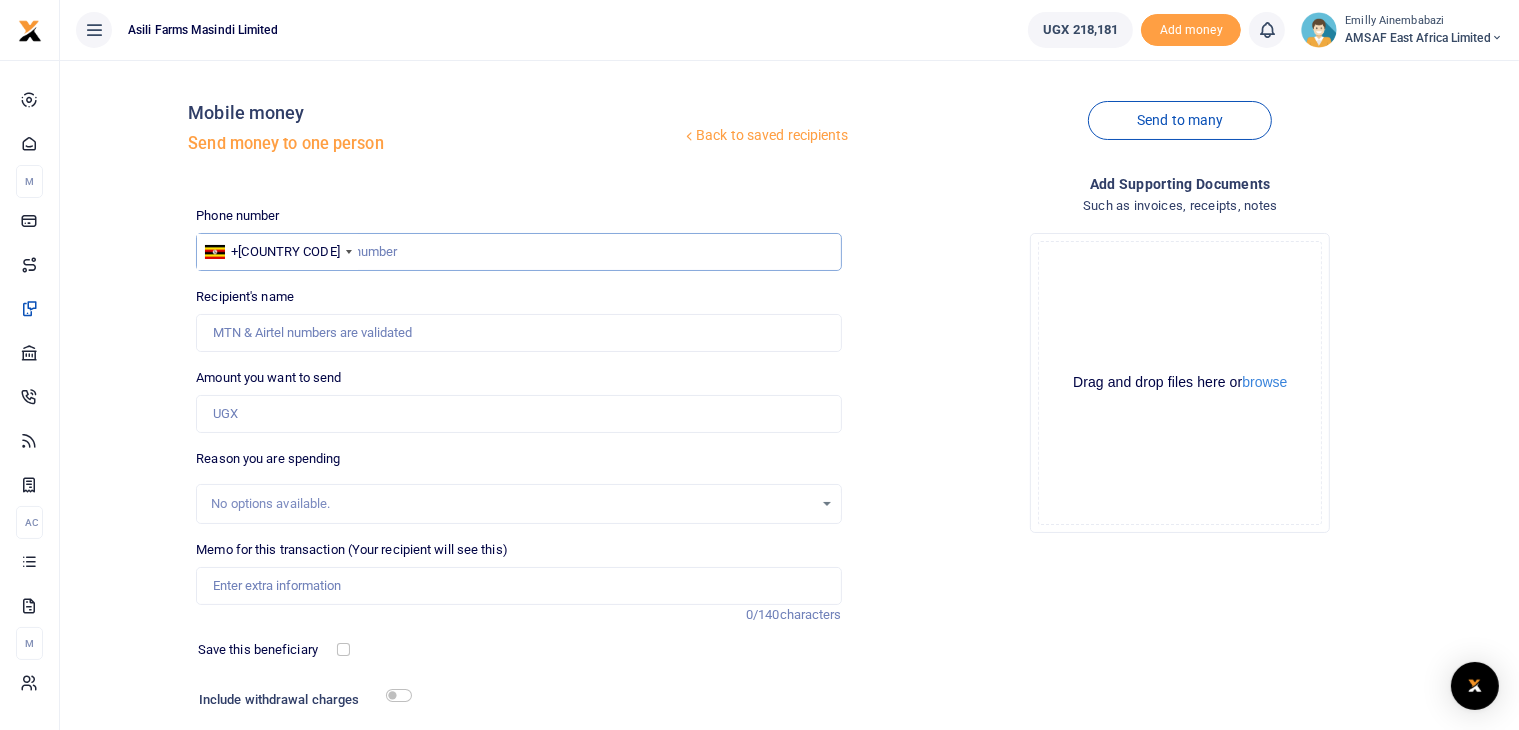 click at bounding box center [518, 252] 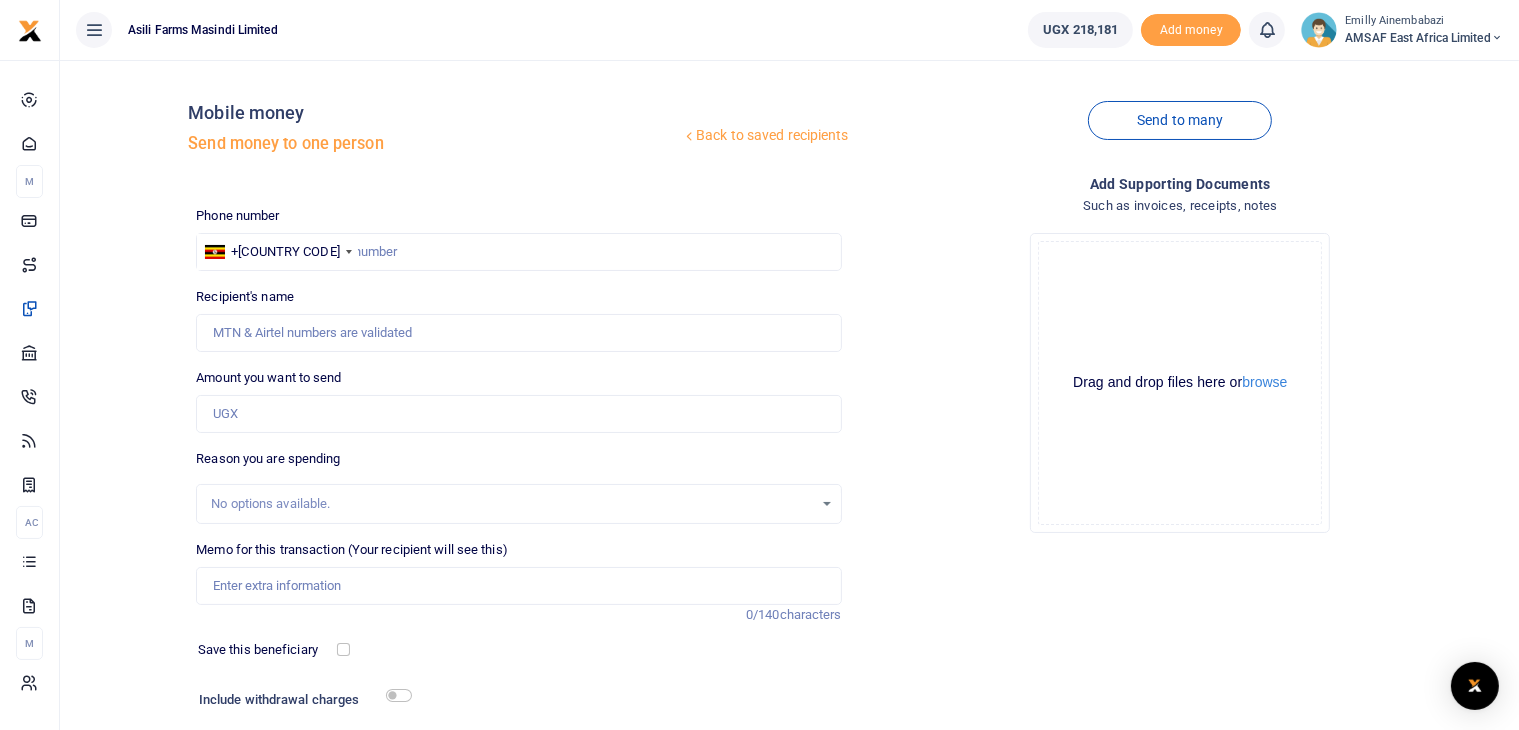 click on "Send to many" at bounding box center (1180, 133) 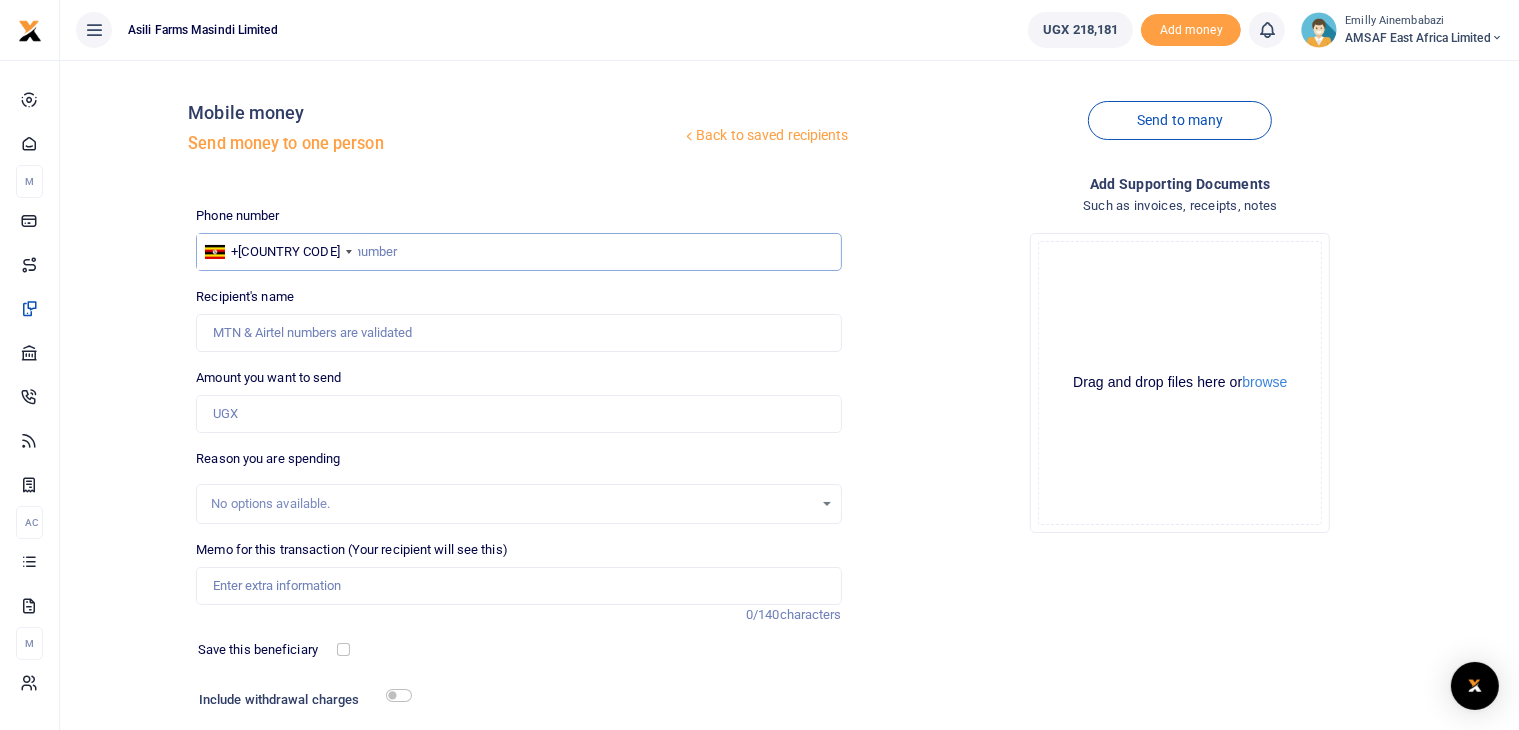click at bounding box center [518, 252] 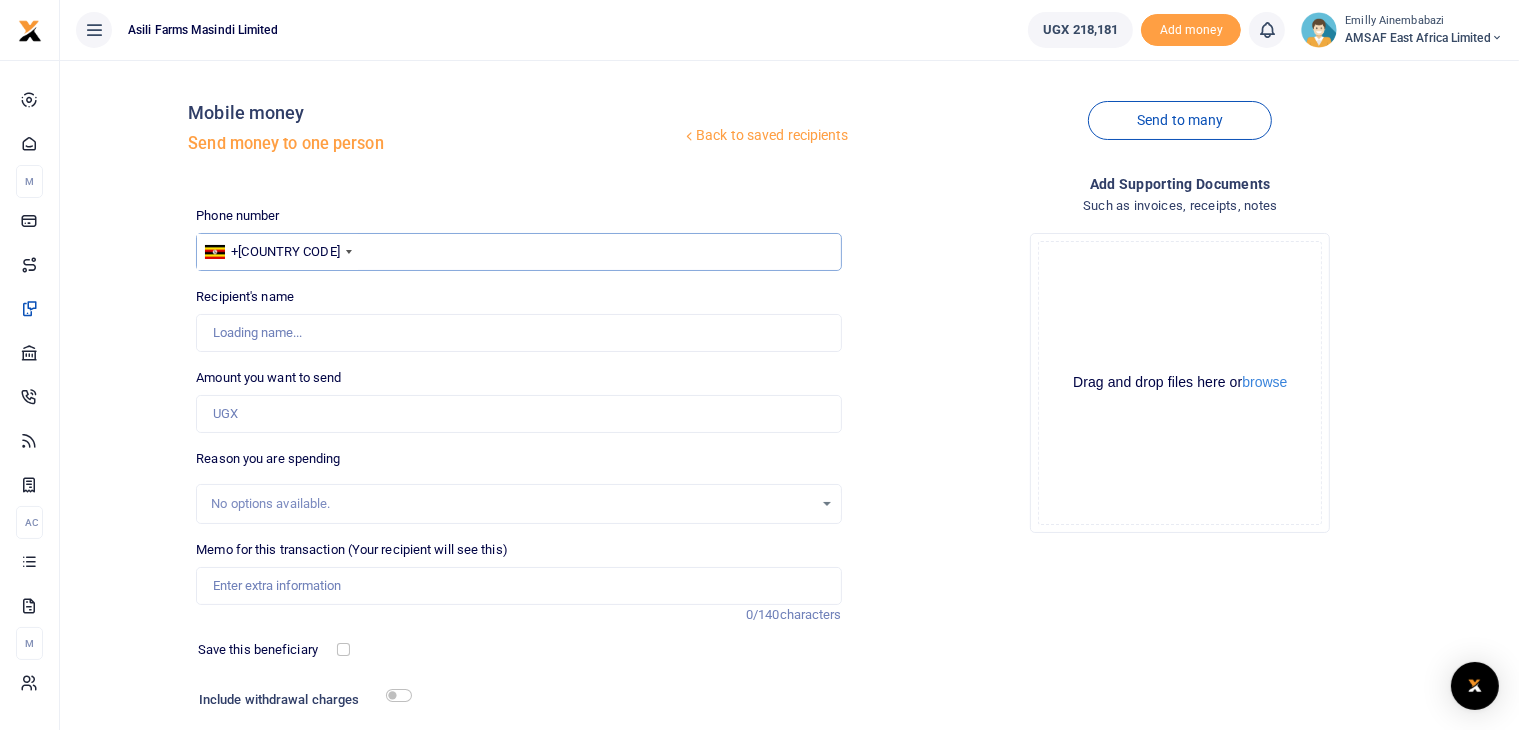 type on "772555897" 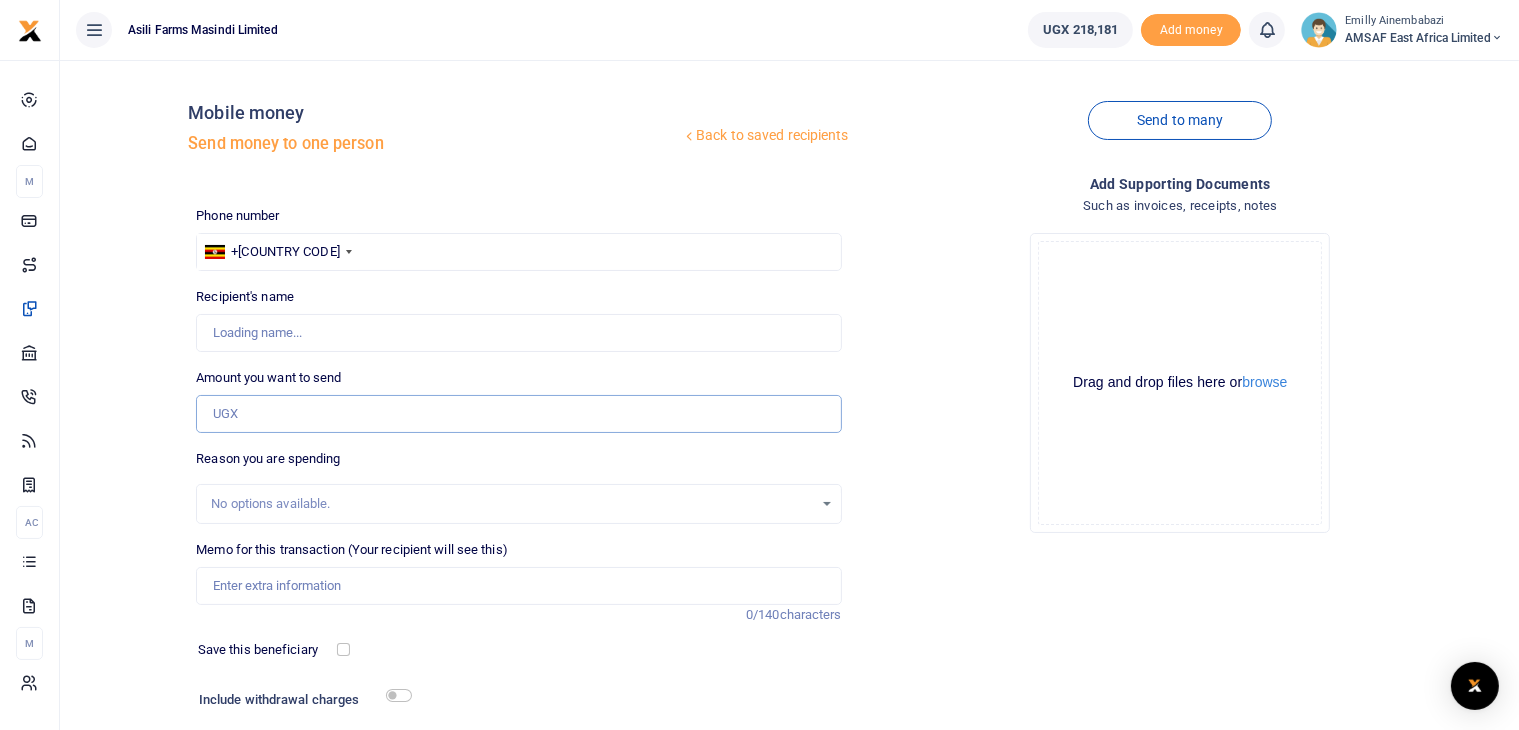 click on "Amount you want to send" at bounding box center [518, 414] 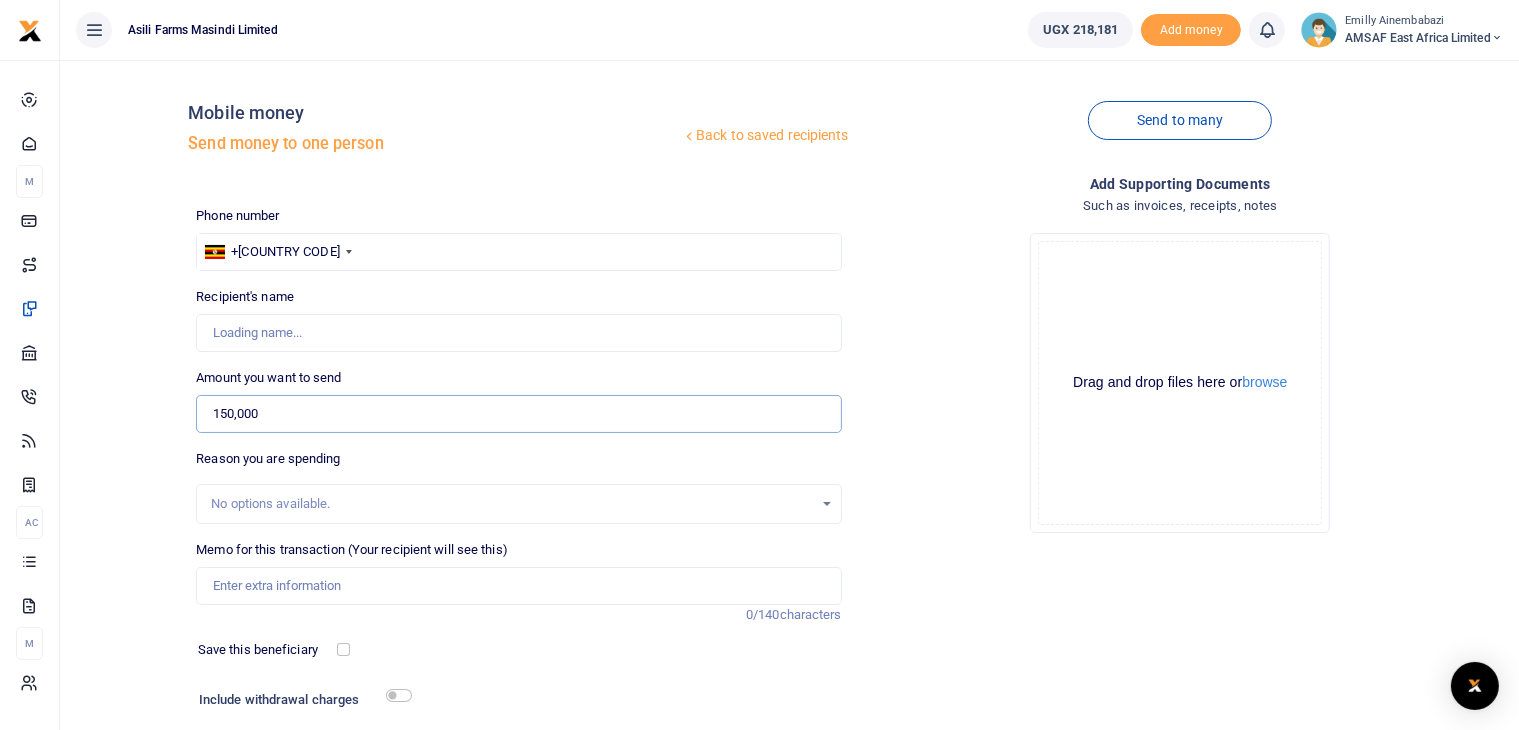 type on "150,000" 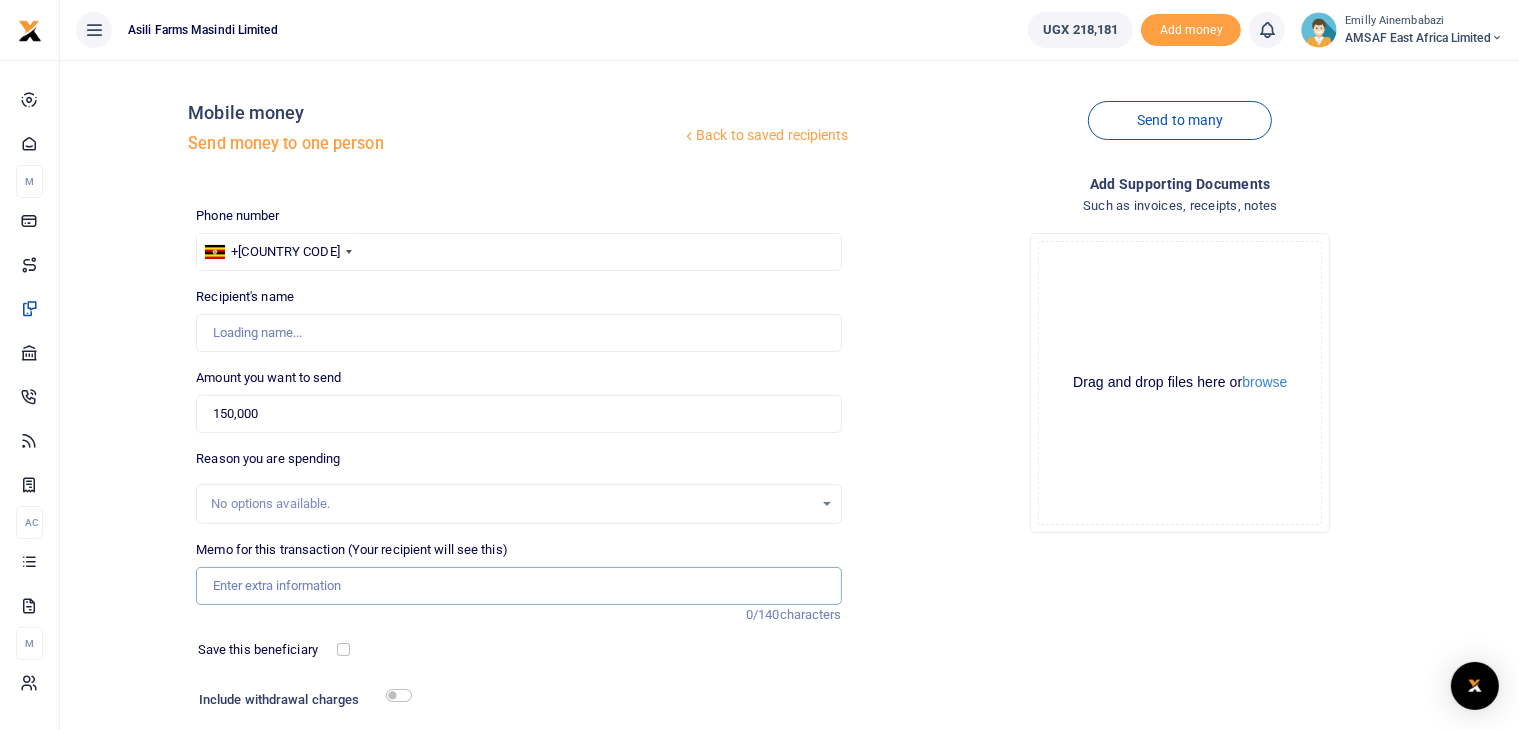 click on "Memo for this transaction (Your recipient will see this)" at bounding box center [518, 586] 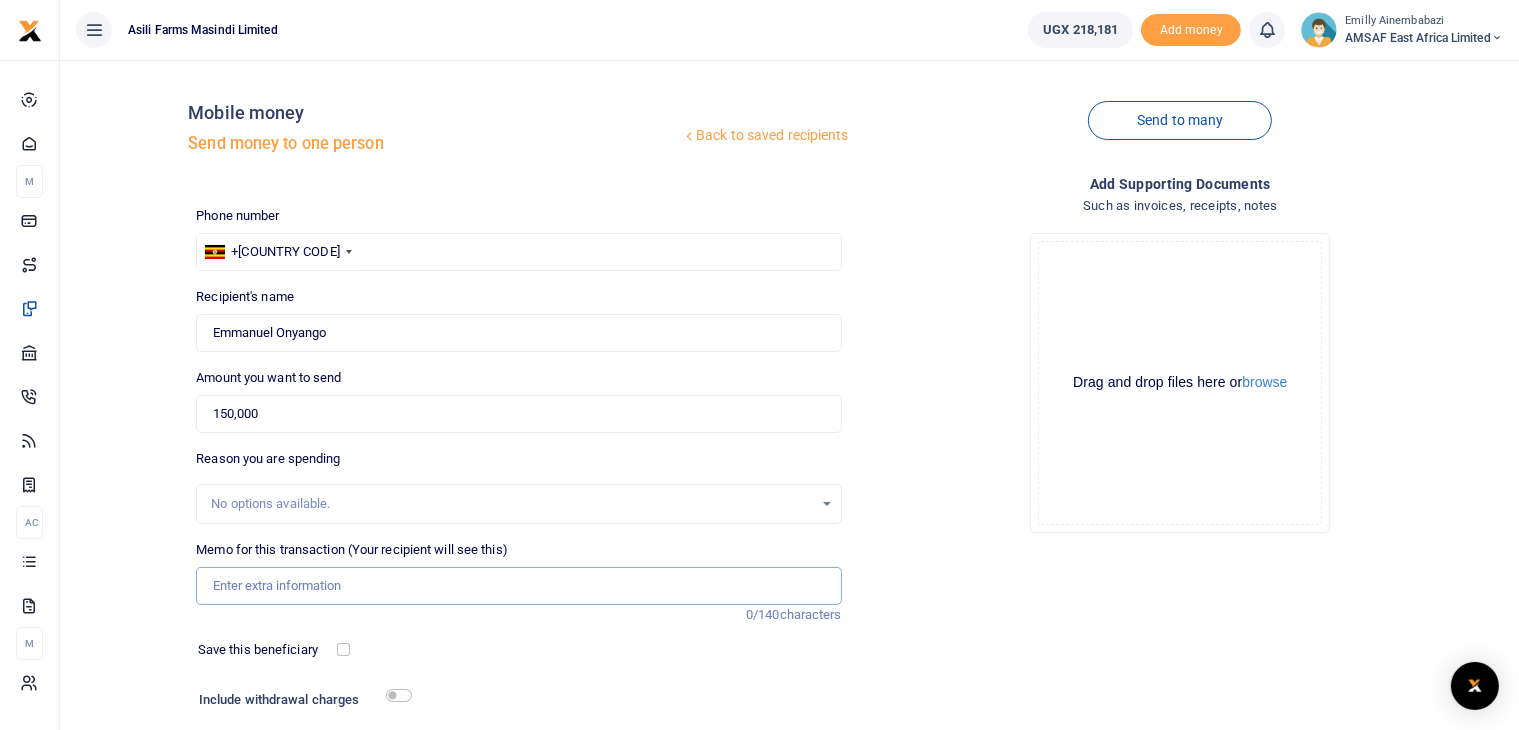 paste on "TELEVISION HIRE FOR THE LAUNCH ASILI AGRI HUB" 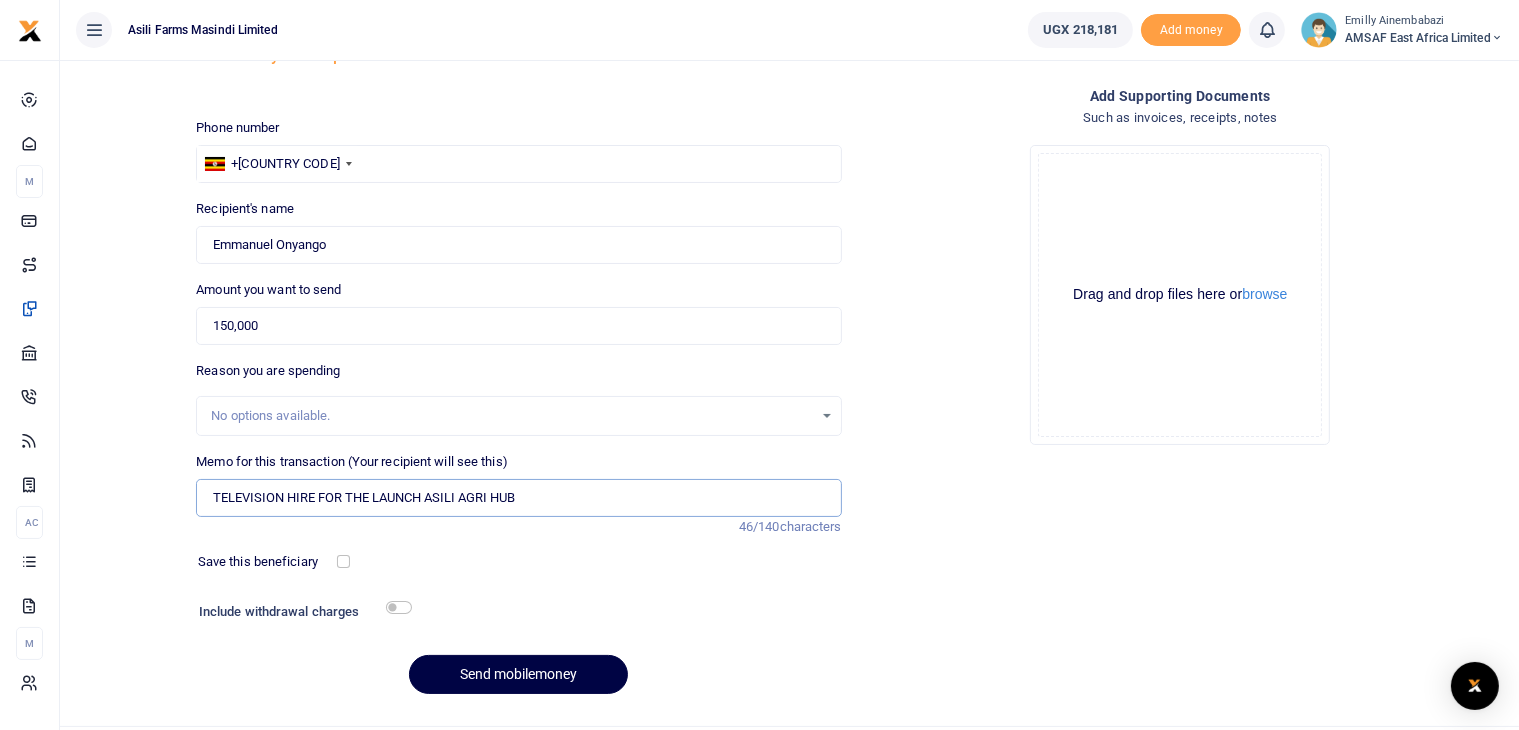 scroll, scrollTop: 100, scrollLeft: 0, axis: vertical 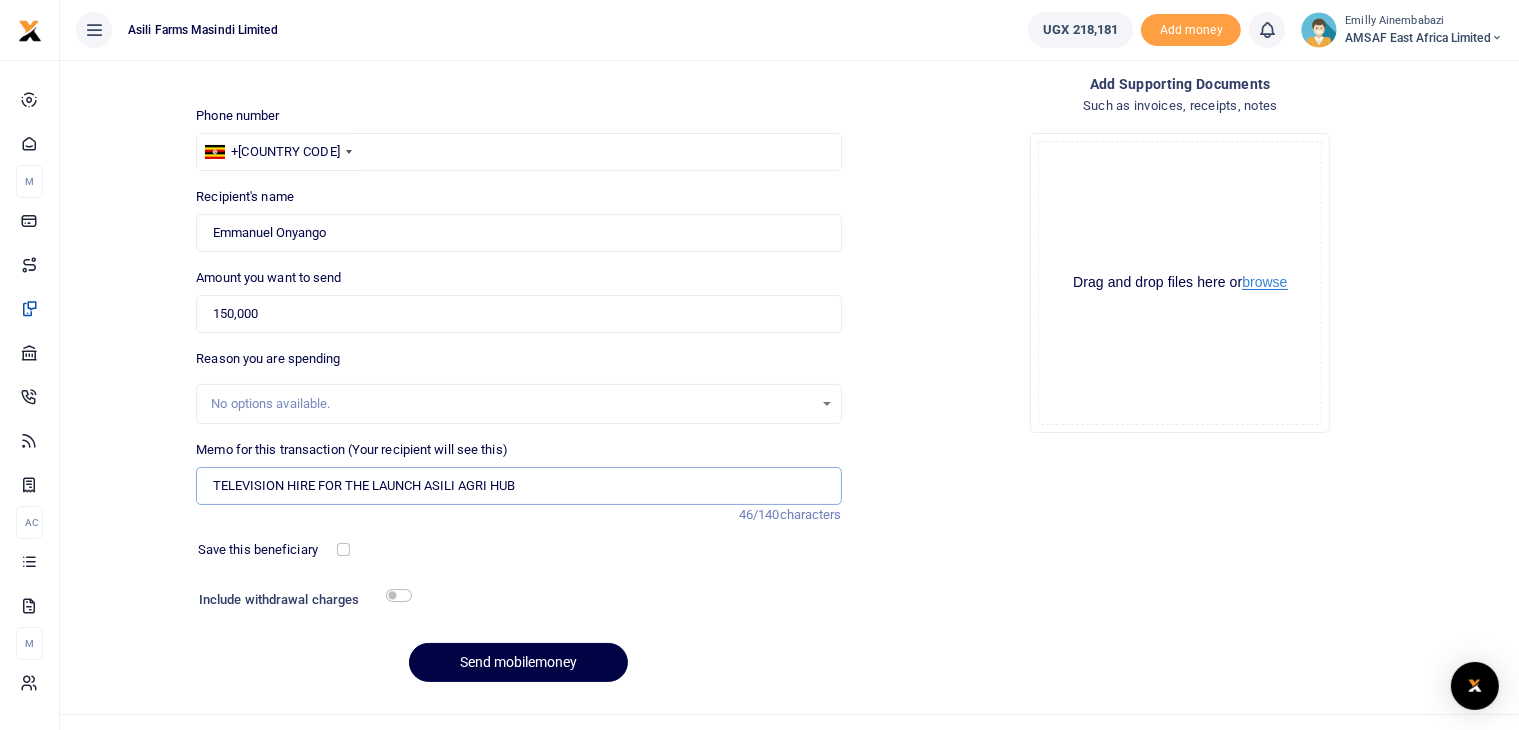 type on "TELEVISION HIRE FOR THE LAUNCH ASILI AGRI HUB" 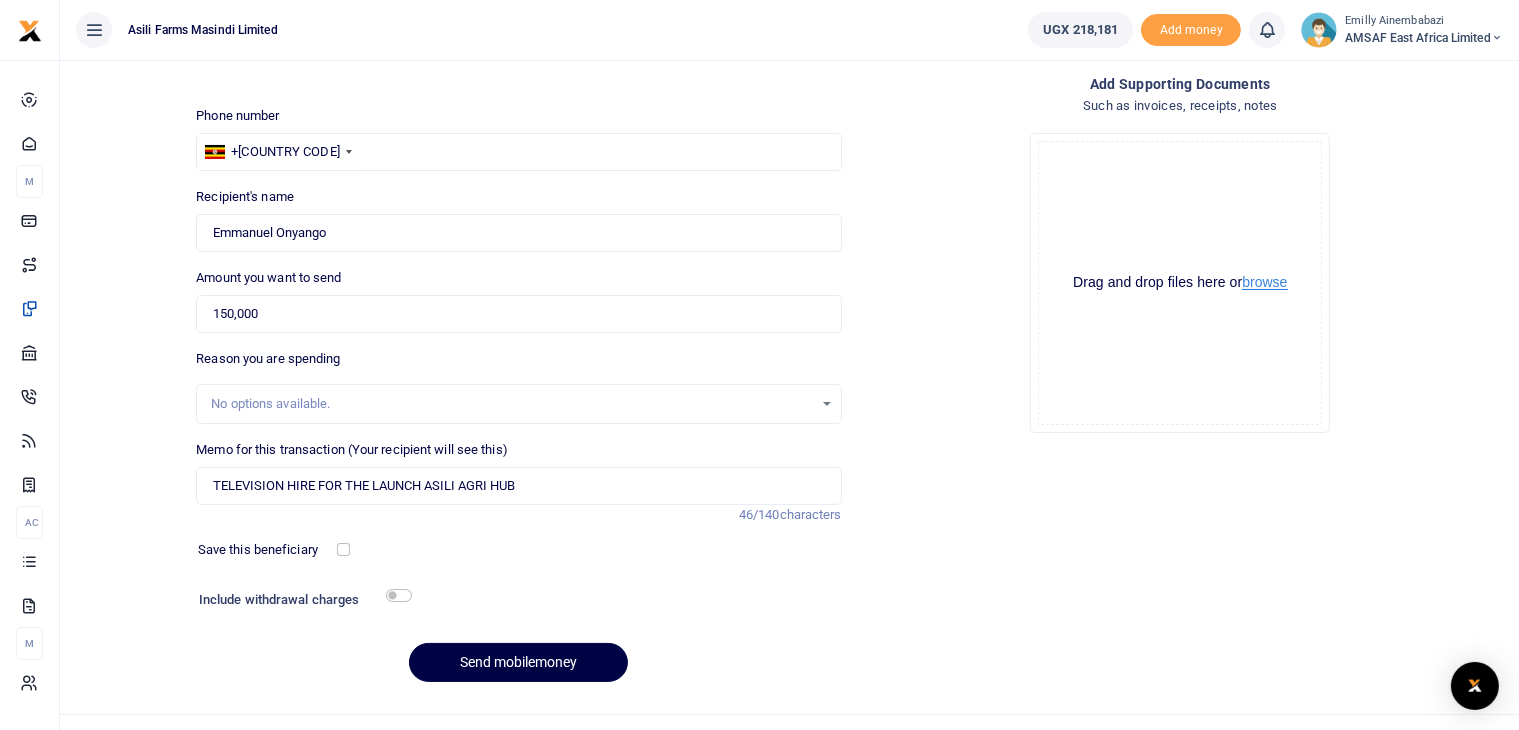 click on "browse" at bounding box center [1264, 282] 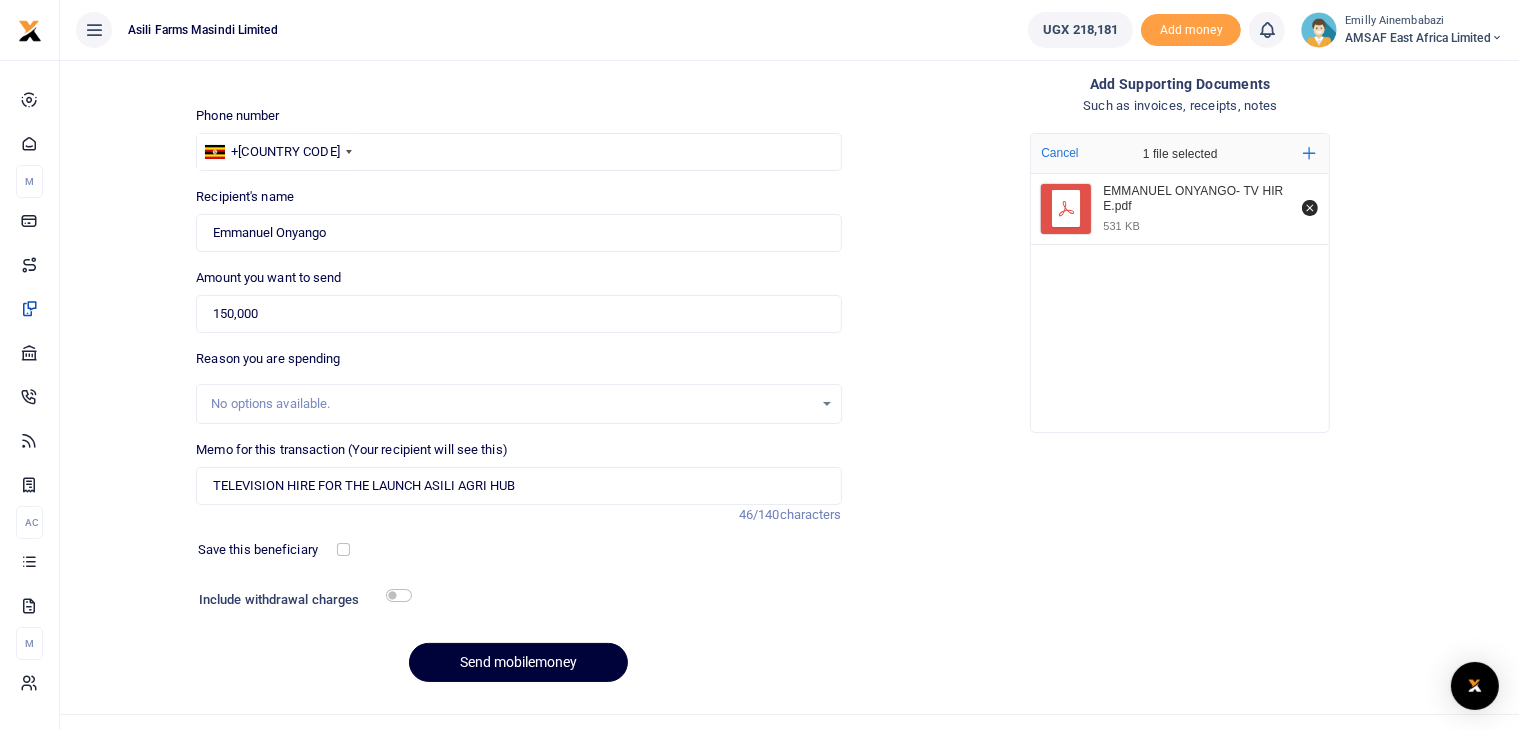 click on "Send mobilemoney" at bounding box center [518, 662] 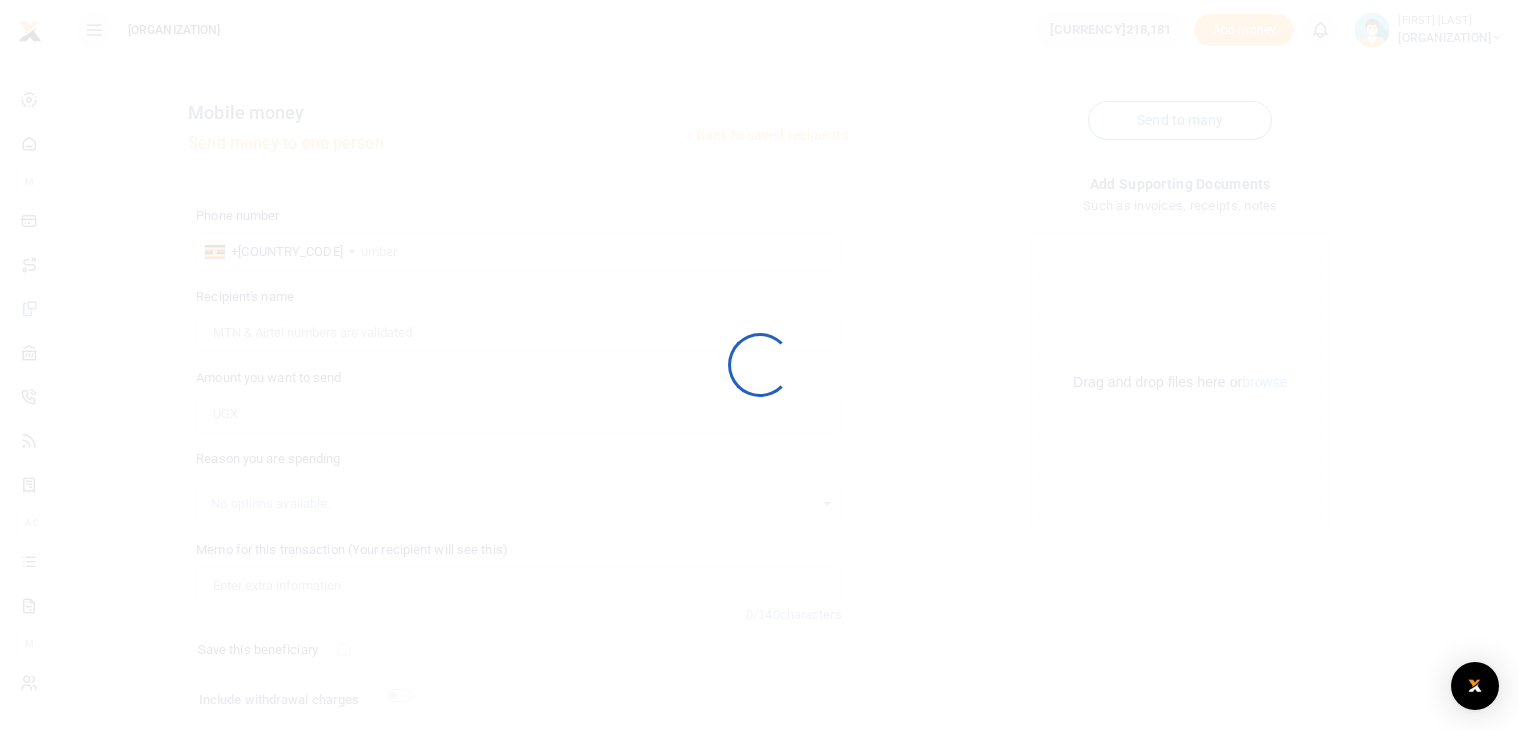 scroll, scrollTop: 99, scrollLeft: 0, axis: vertical 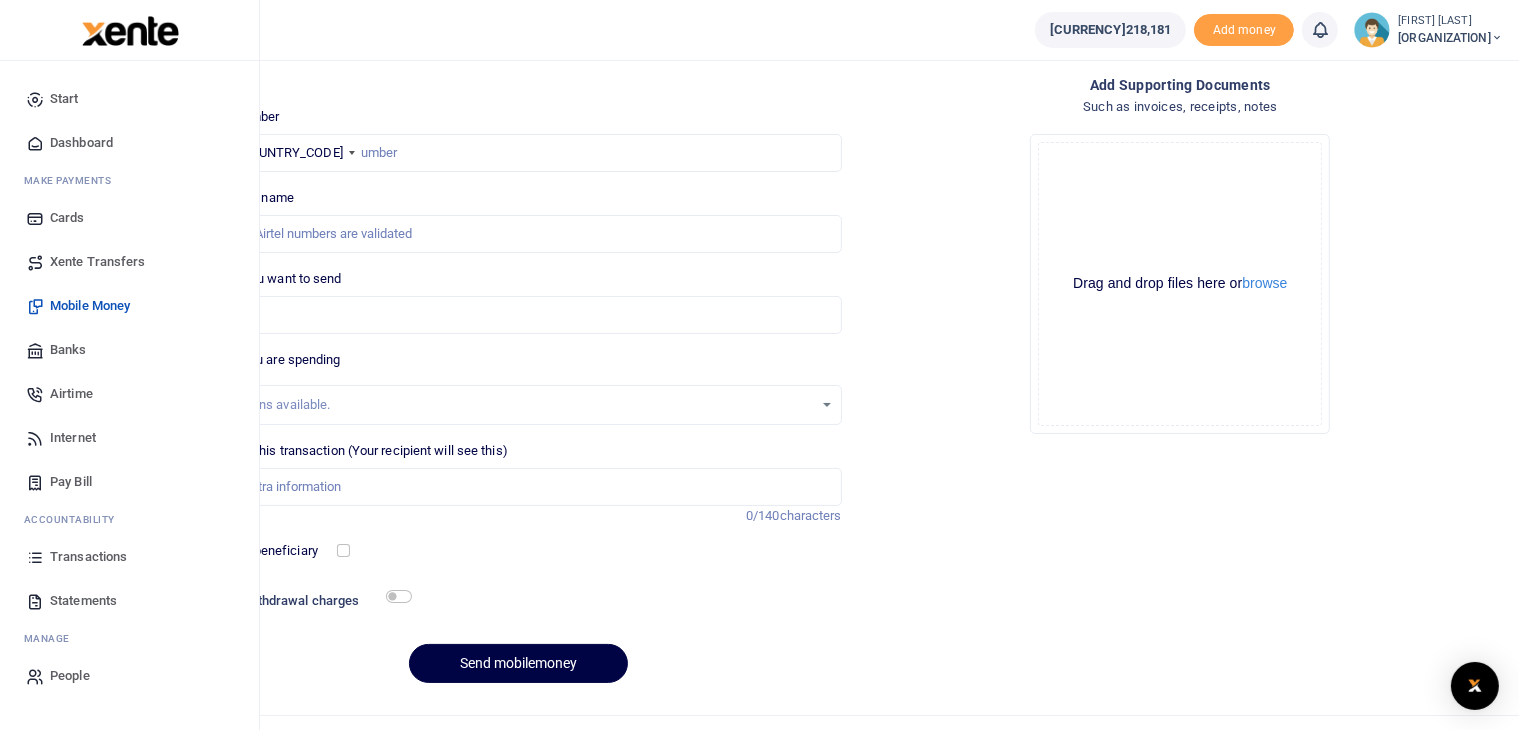 click on "Transactions" at bounding box center [88, 557] 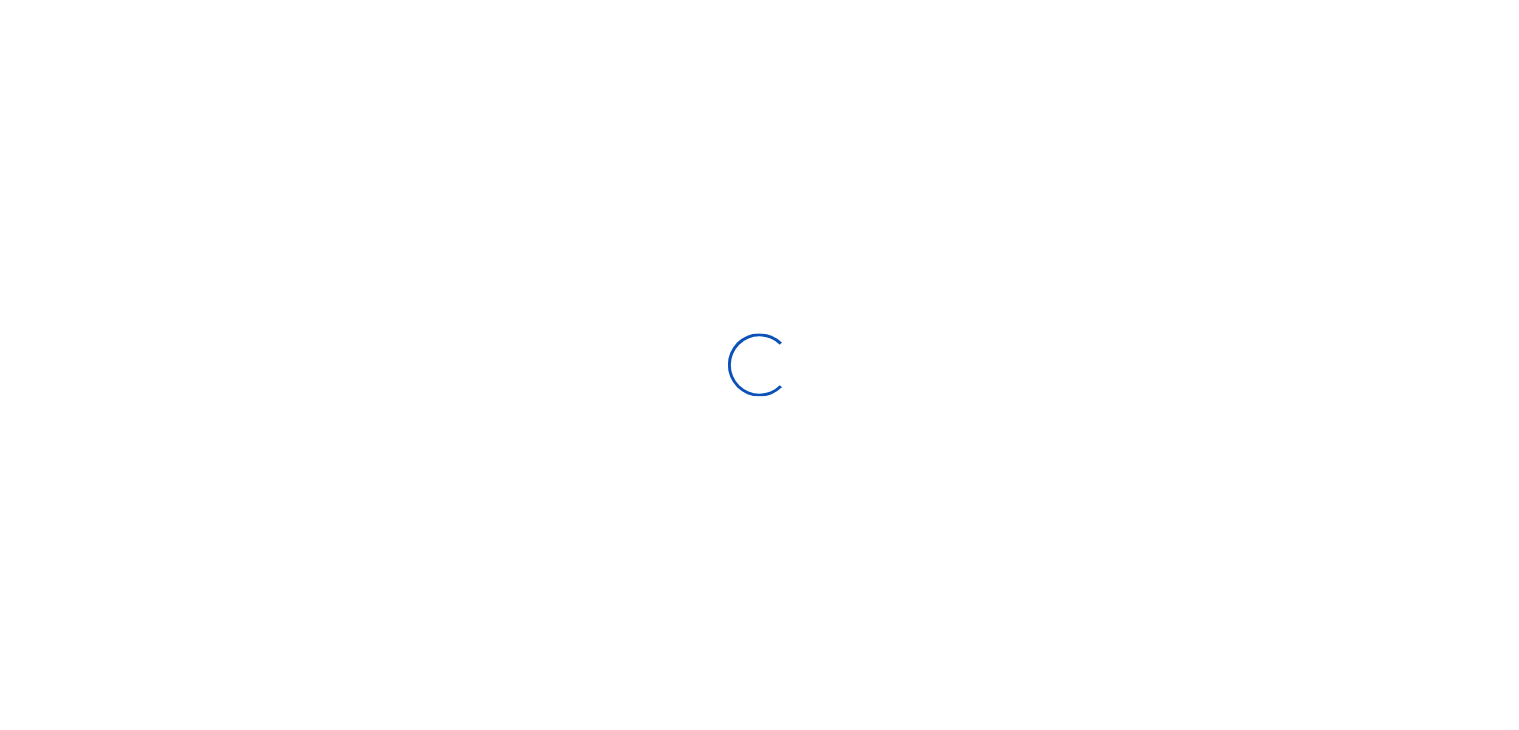 scroll, scrollTop: 0, scrollLeft: 0, axis: both 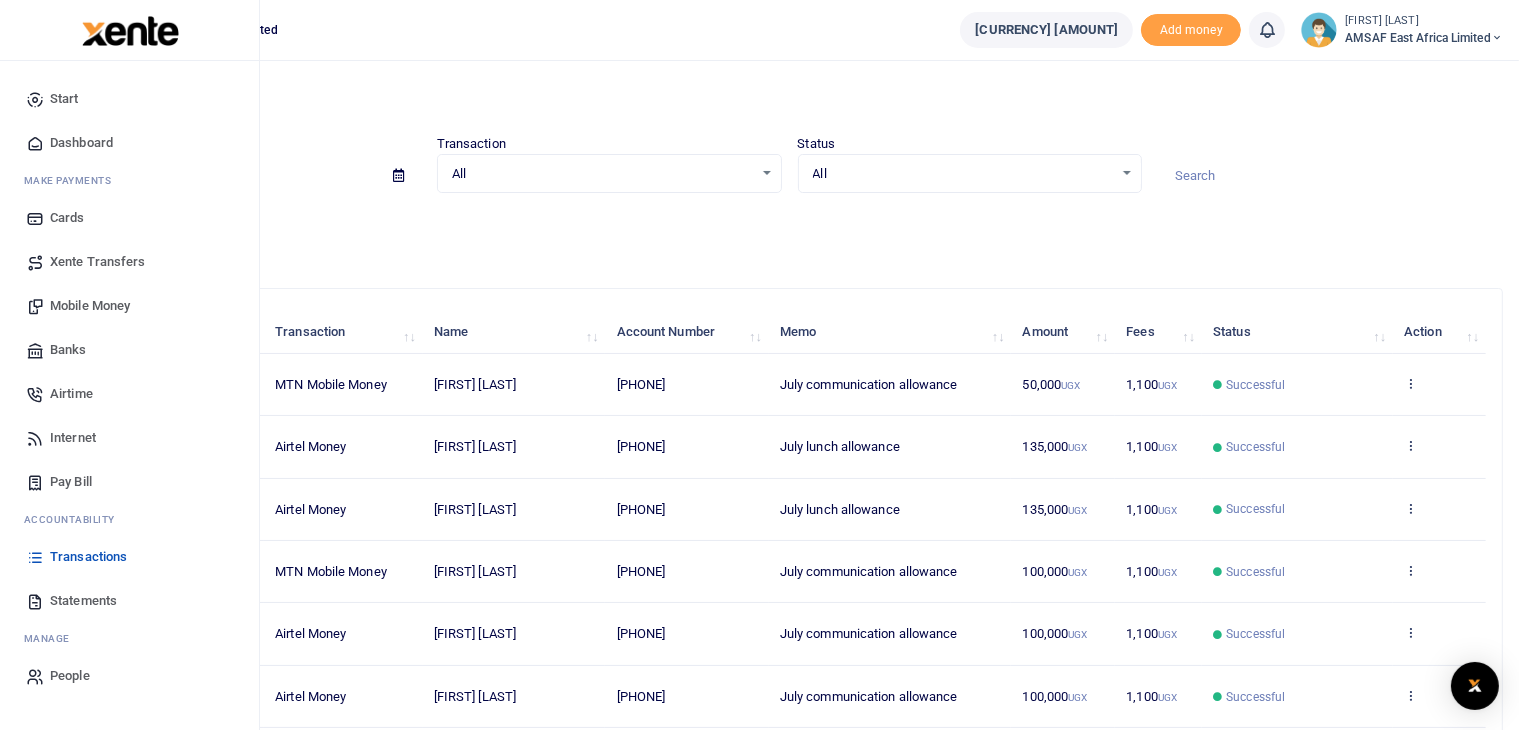 click on "Transactions" at bounding box center [88, 557] 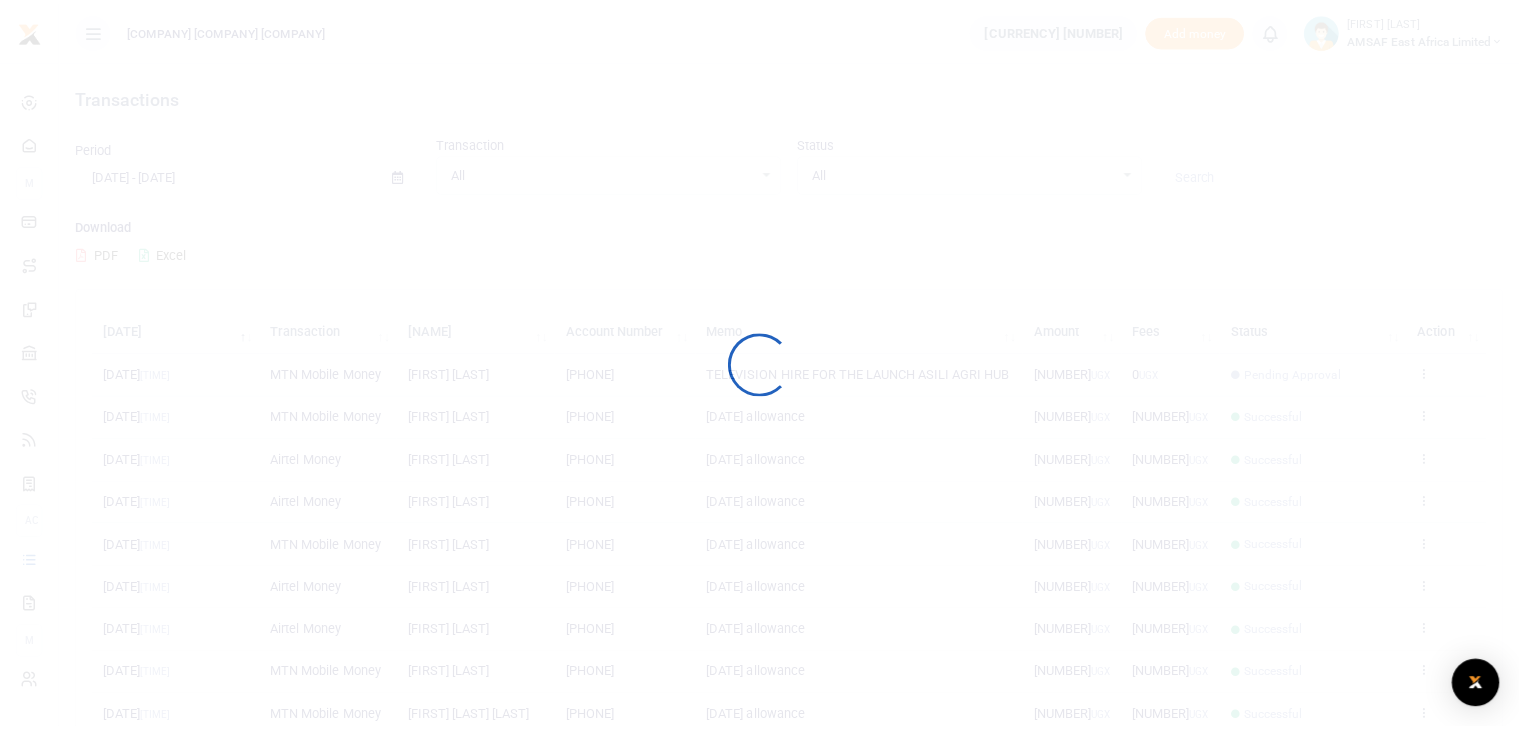scroll, scrollTop: 0, scrollLeft: 0, axis: both 